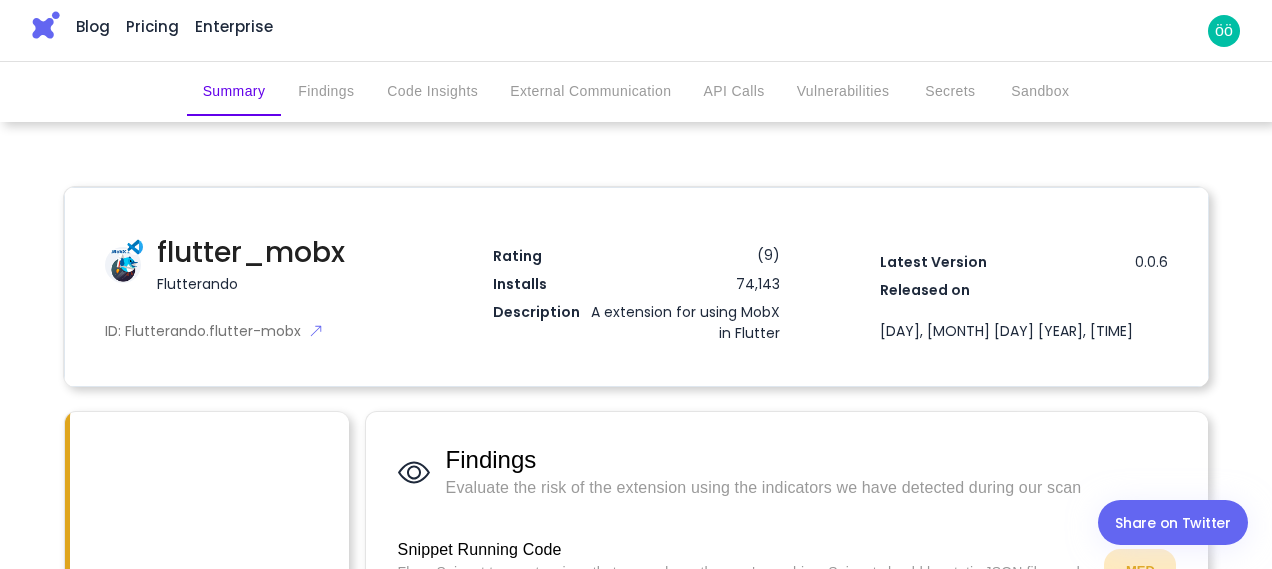scroll, scrollTop: 0, scrollLeft: 0, axis: both 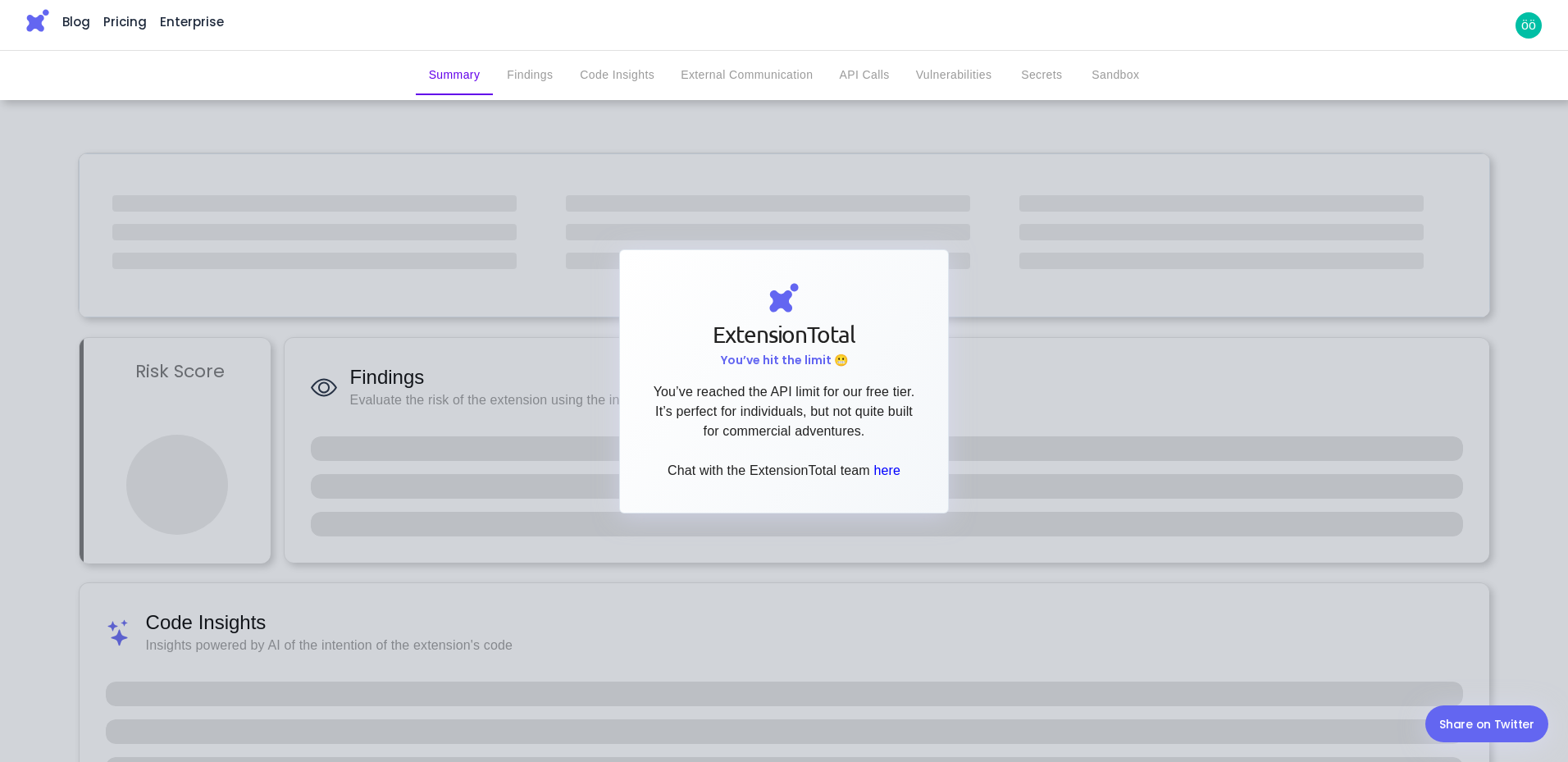 click at bounding box center [784, 381] 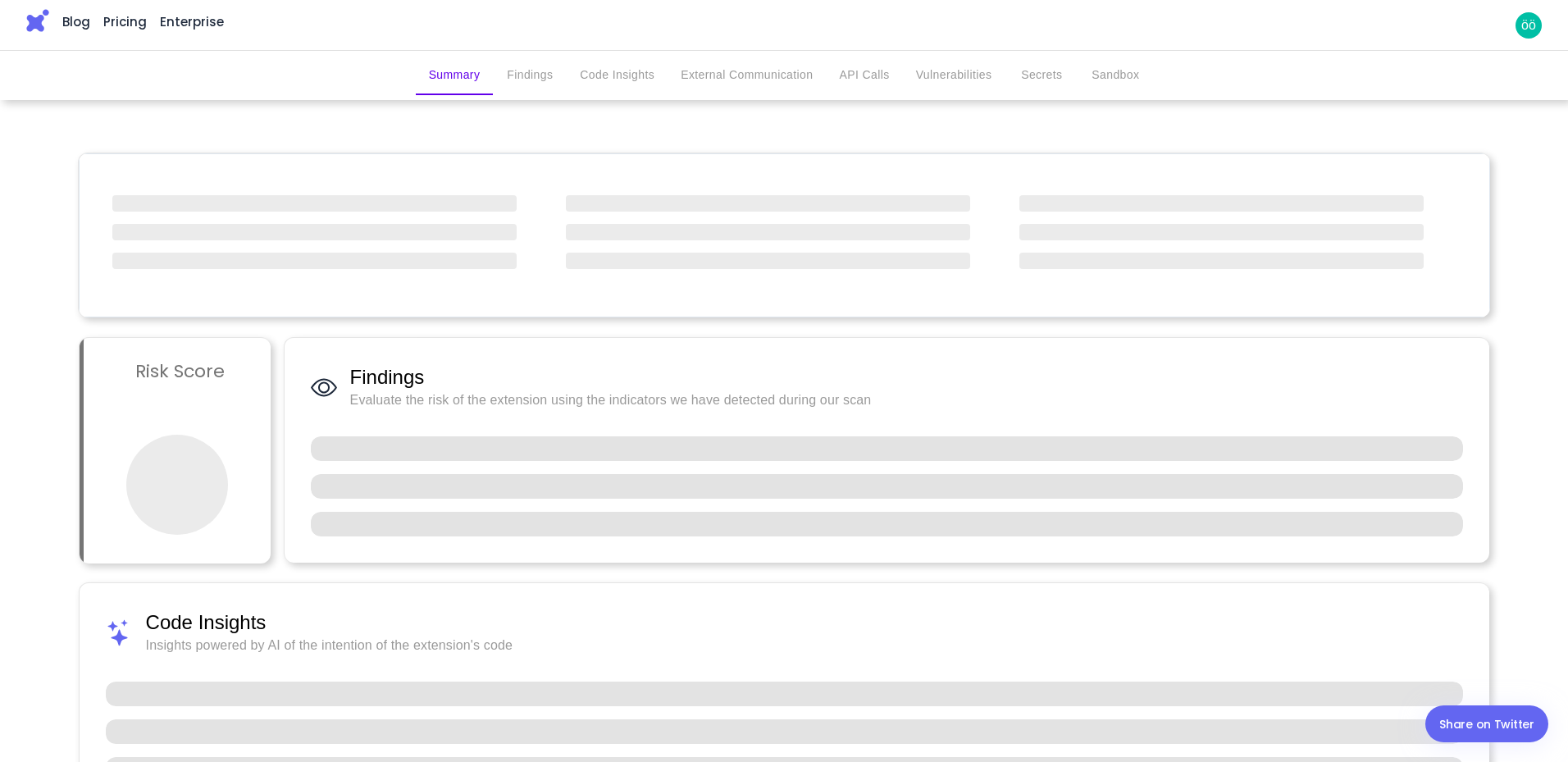 scroll, scrollTop: 0, scrollLeft: 0, axis: both 